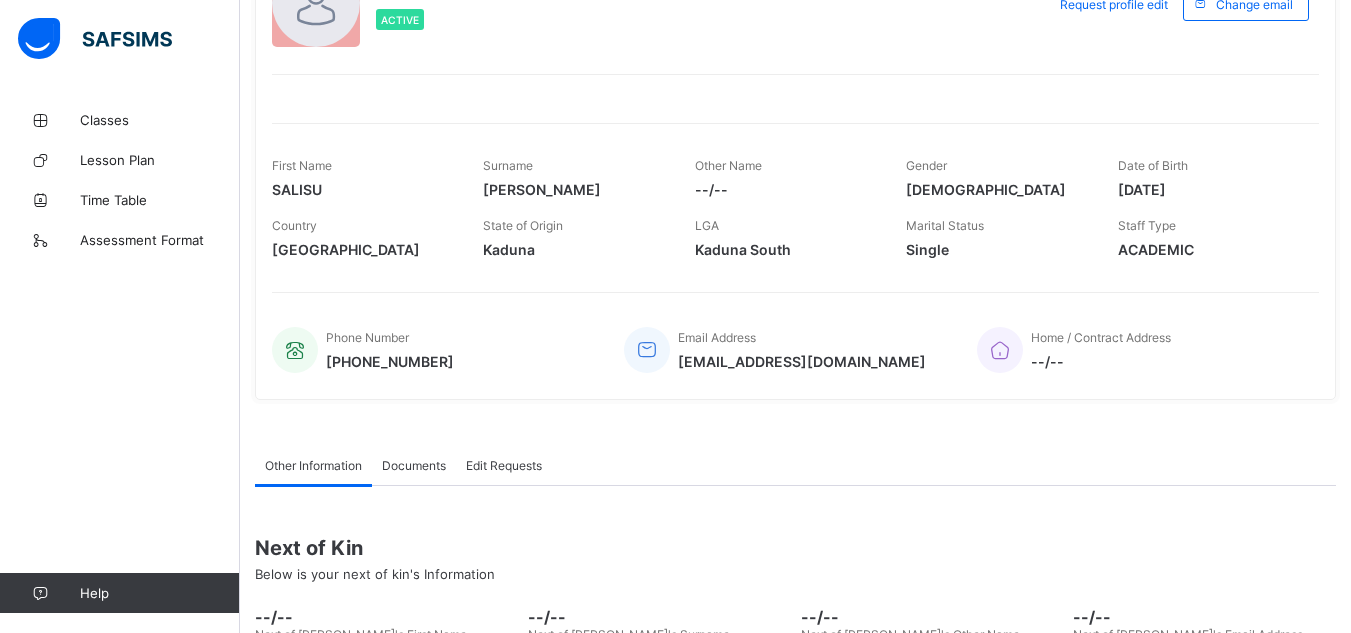 scroll, scrollTop: 0, scrollLeft: 0, axis: both 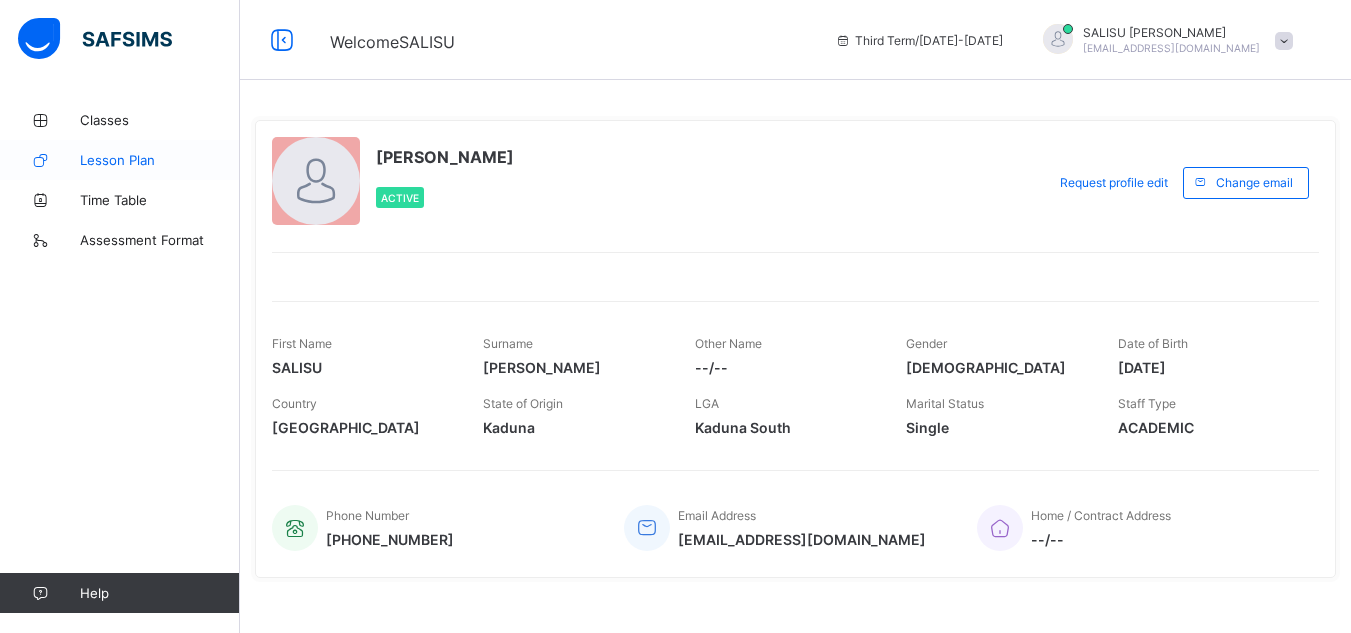 click on "Lesson Plan" at bounding box center [120, 160] 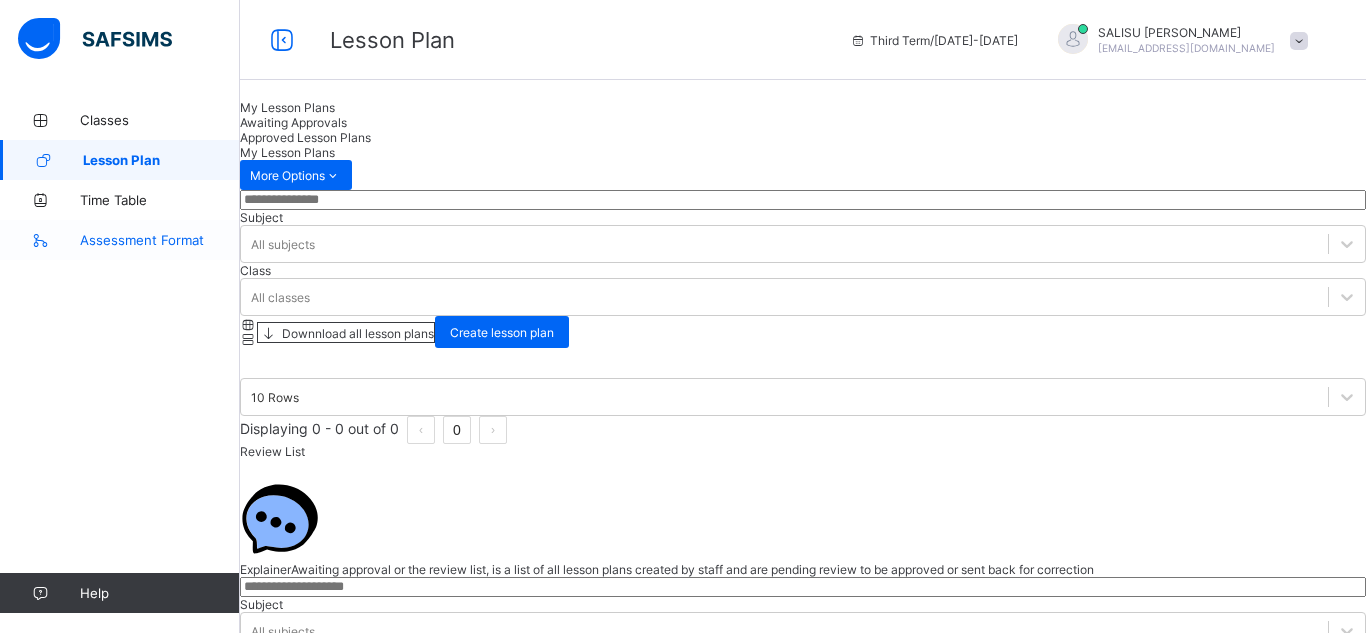 click on "Assessment Format" at bounding box center [120, 240] 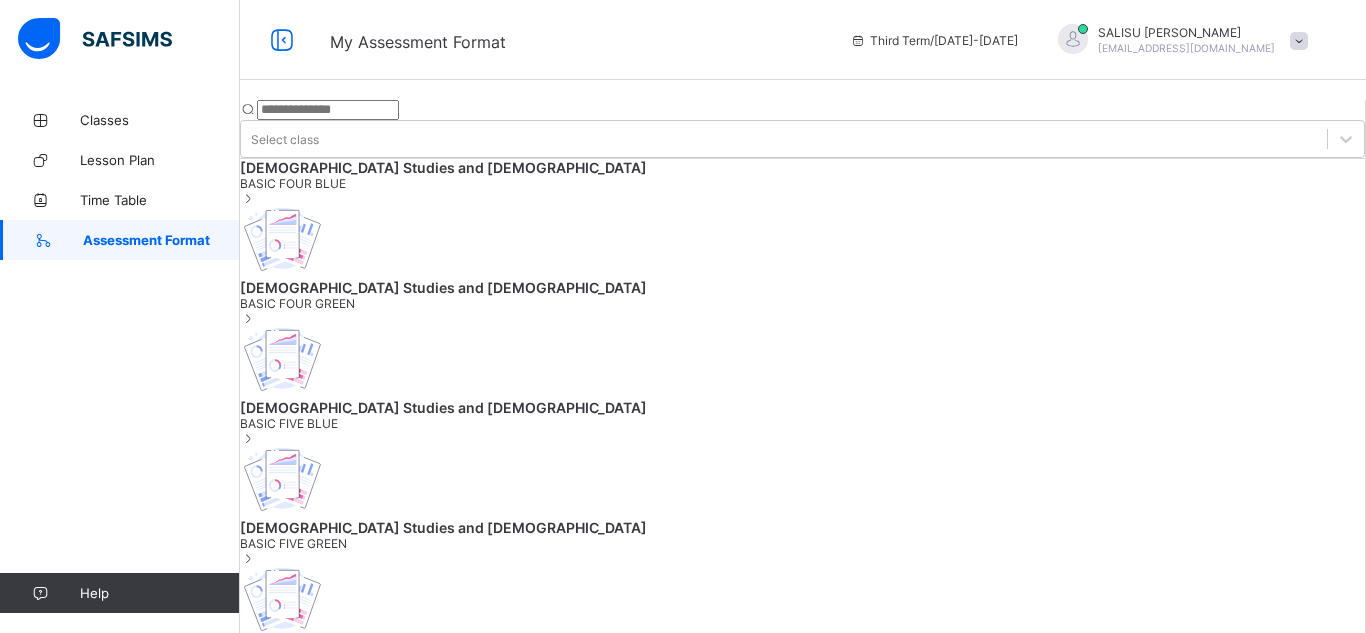 click on "[DEMOGRAPHIC_DATA] Studies and [DEMOGRAPHIC_DATA]      BASIC FOUR BLUE" at bounding box center [802, 219] 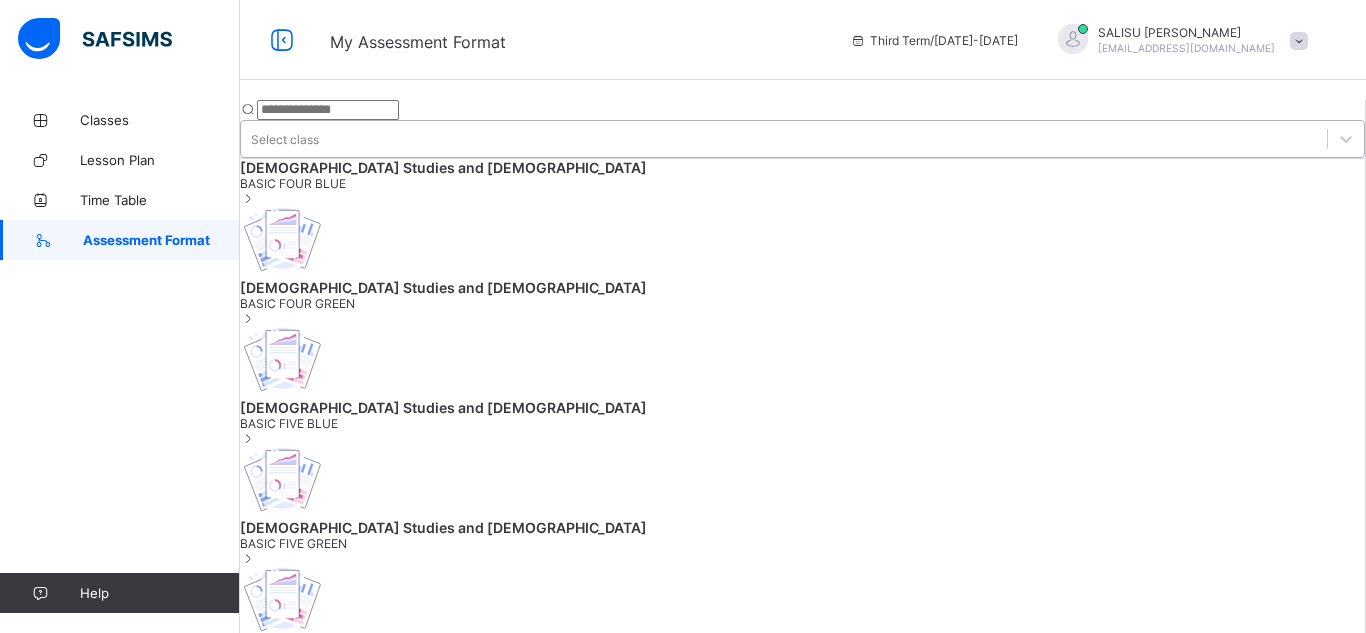click on "Select class" at bounding box center (285, 139) 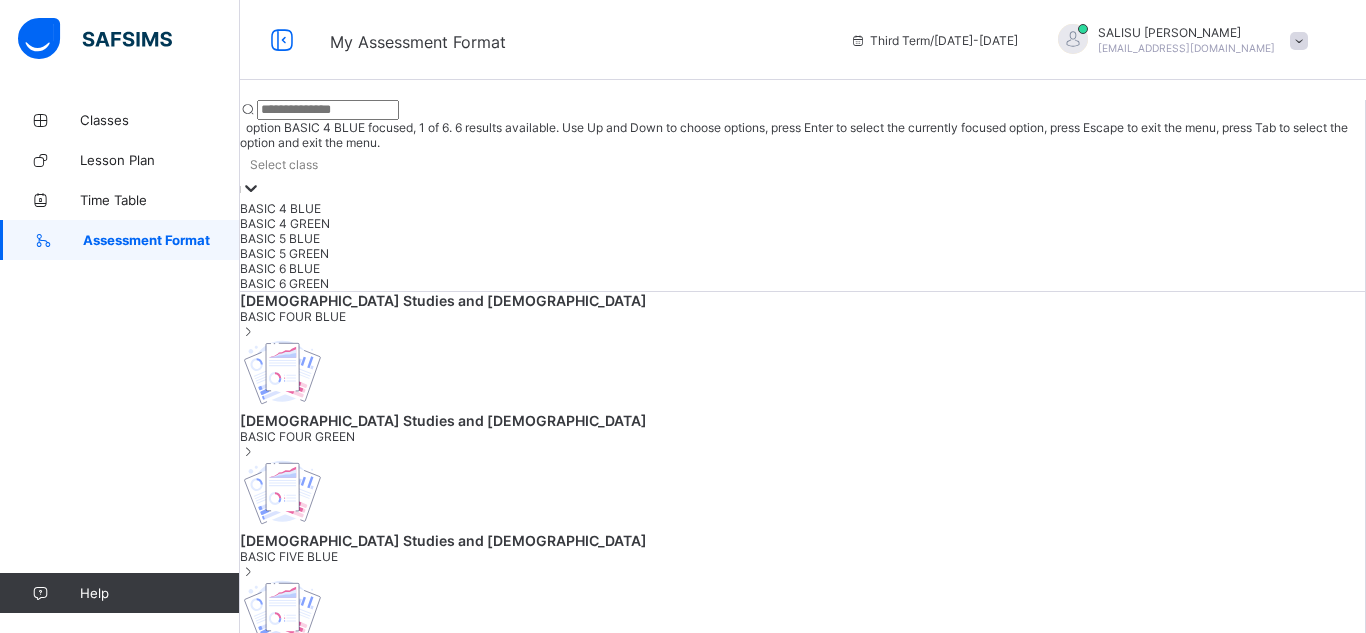 click on "BASIC 4 BLUE" at bounding box center [802, 208] 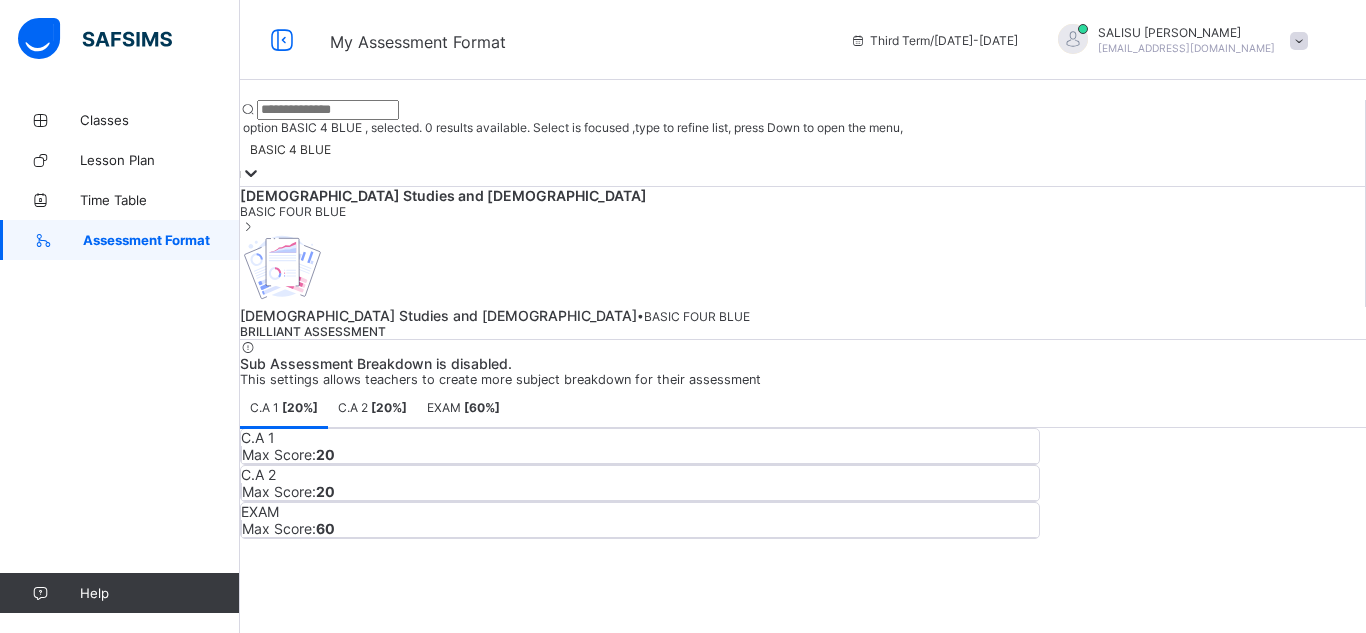 click on "[ 20 %]" at bounding box center [389, 407] 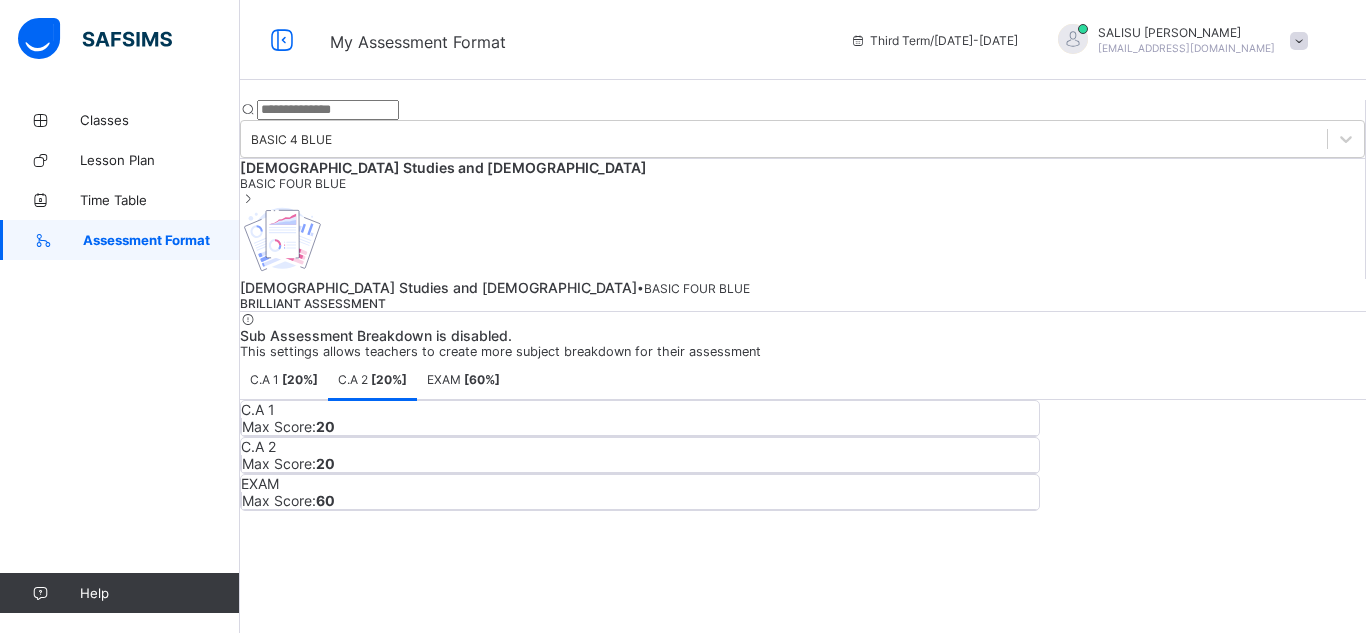 click on "EXAM   [ 60 %]" at bounding box center [463, 379] 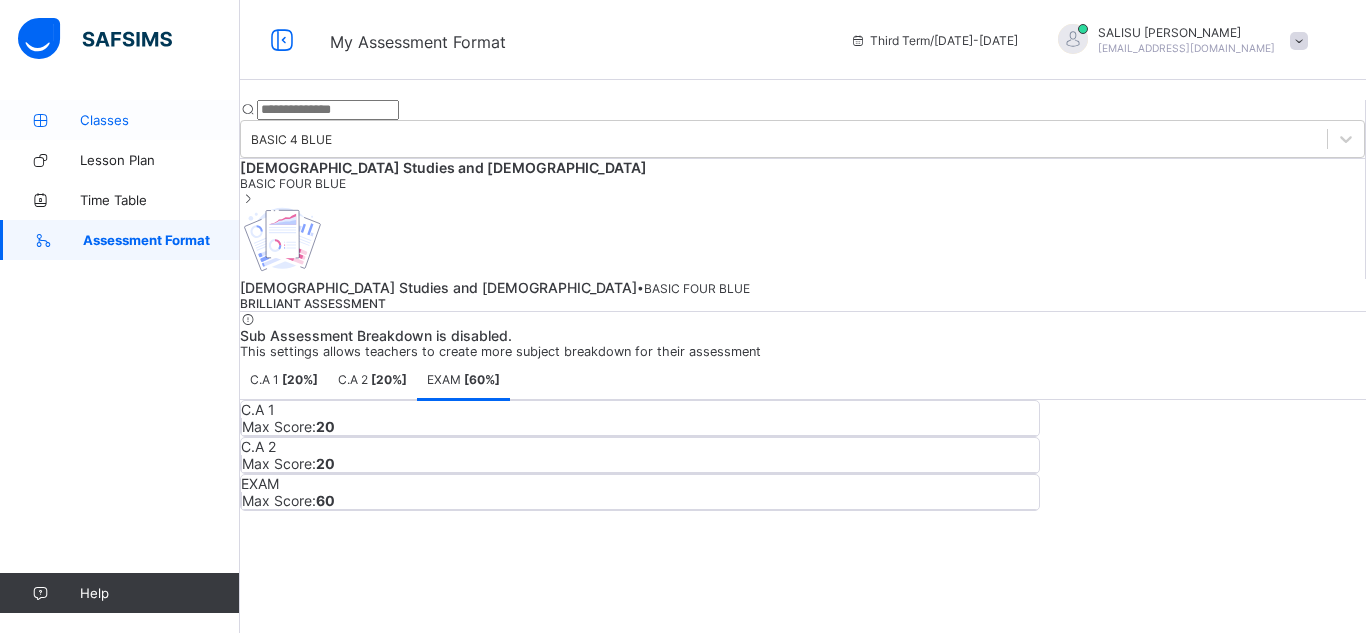 click on "Classes" at bounding box center (160, 120) 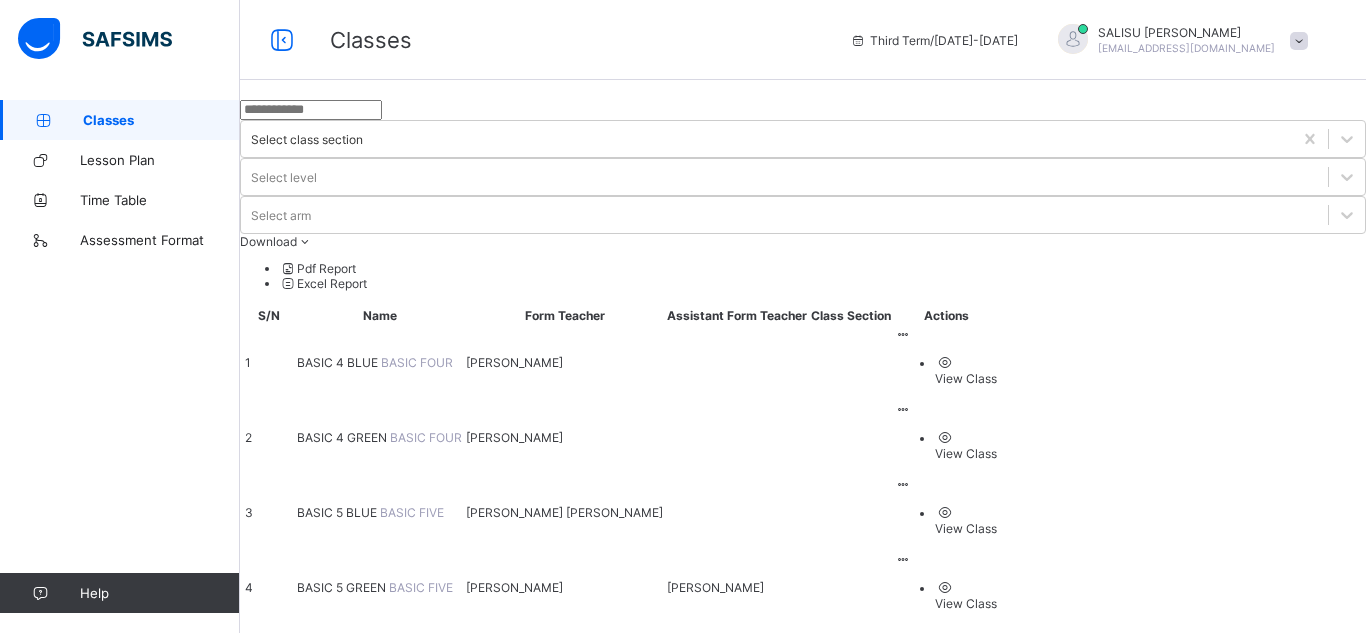 click on "BASIC 4   BLUE" at bounding box center (339, 362) 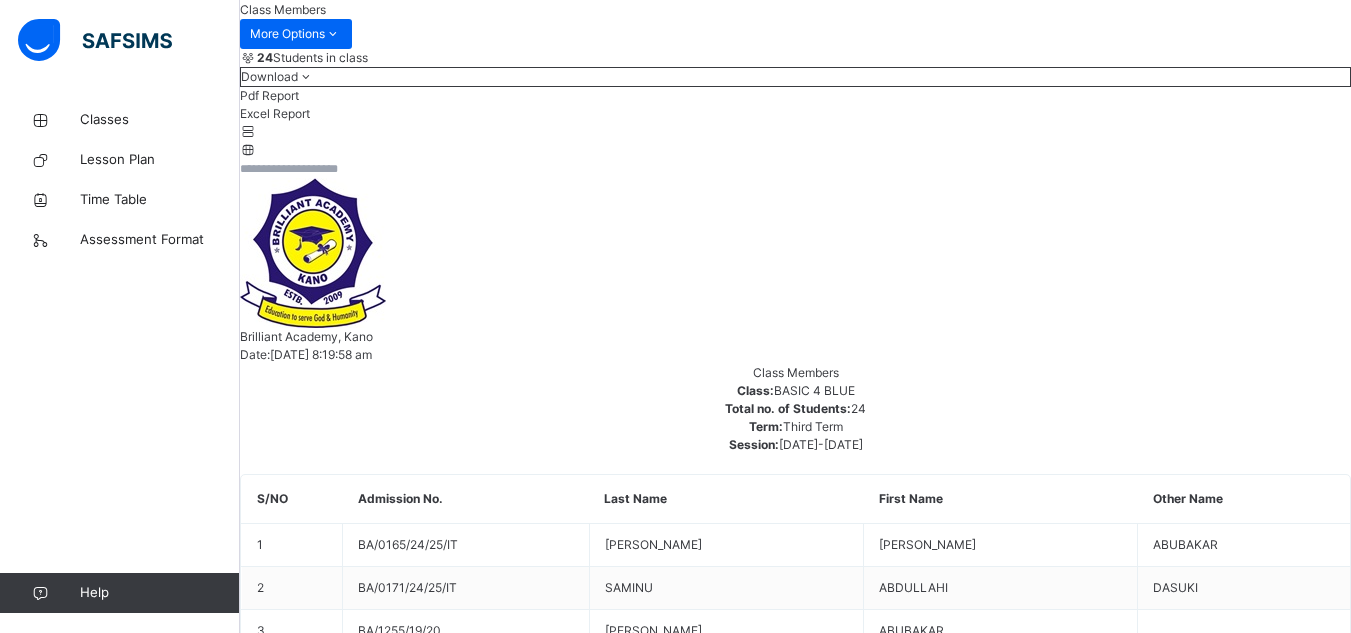 scroll, scrollTop: 257, scrollLeft: 0, axis: vertical 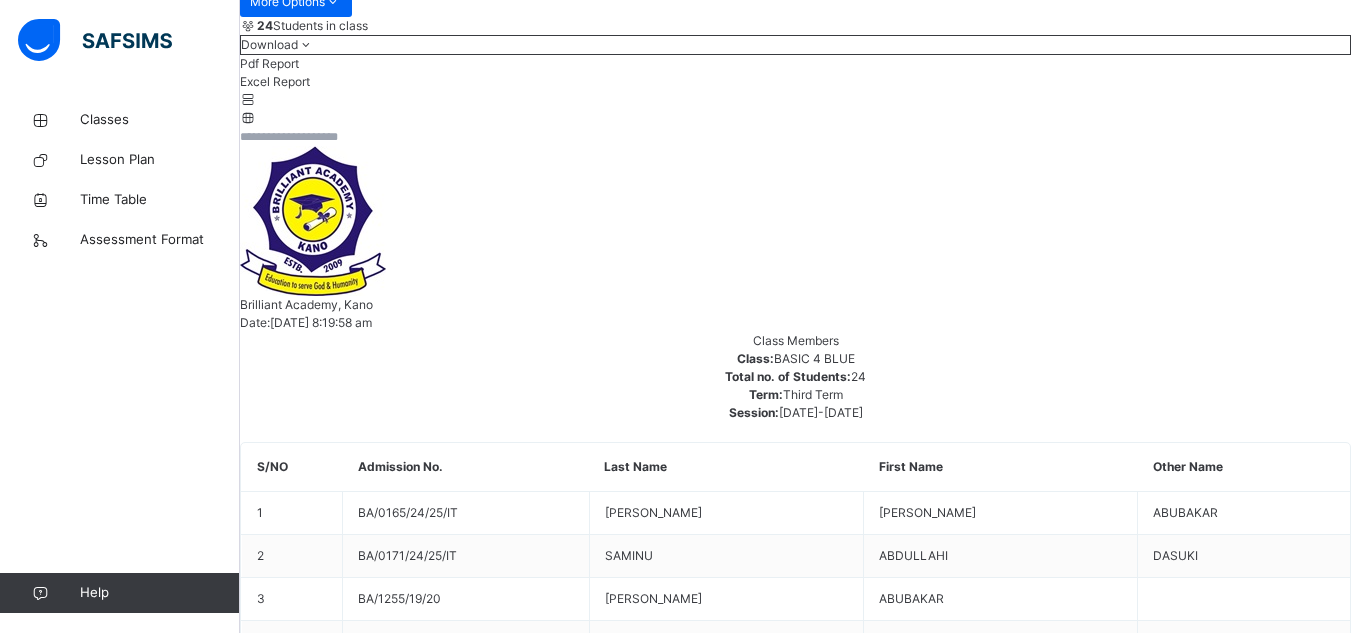 click on "Results" at bounding box center (260, -77) 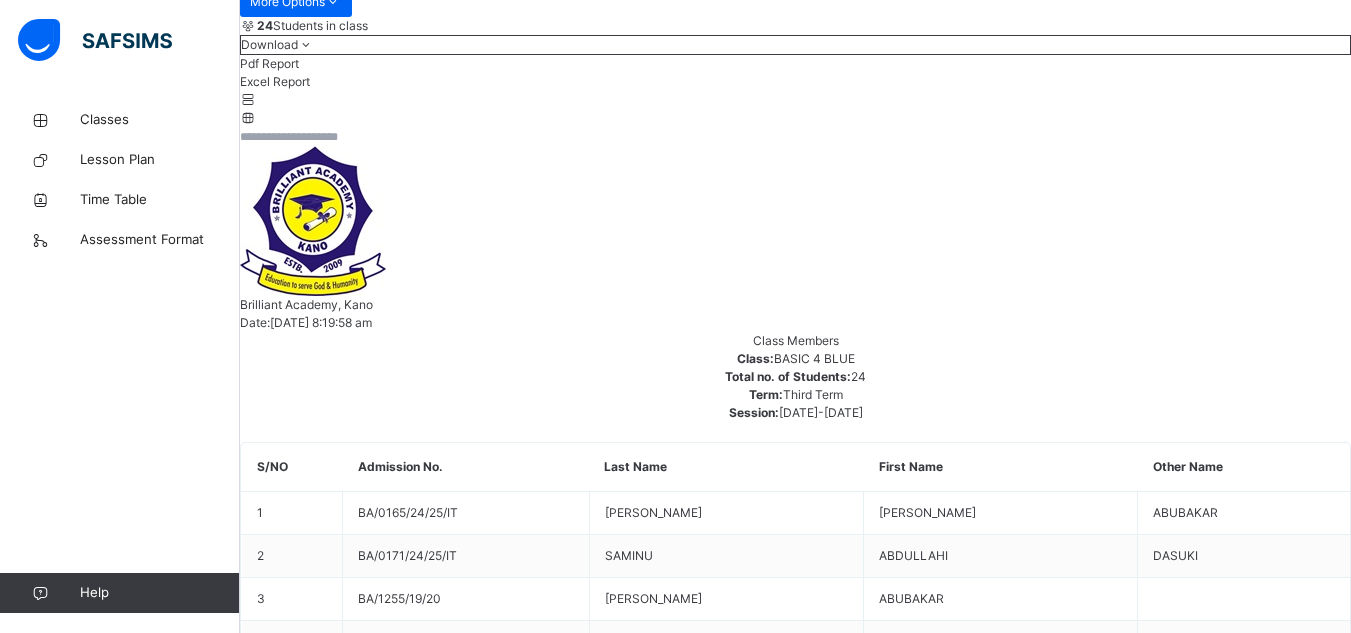 scroll, scrollTop: 0, scrollLeft: 0, axis: both 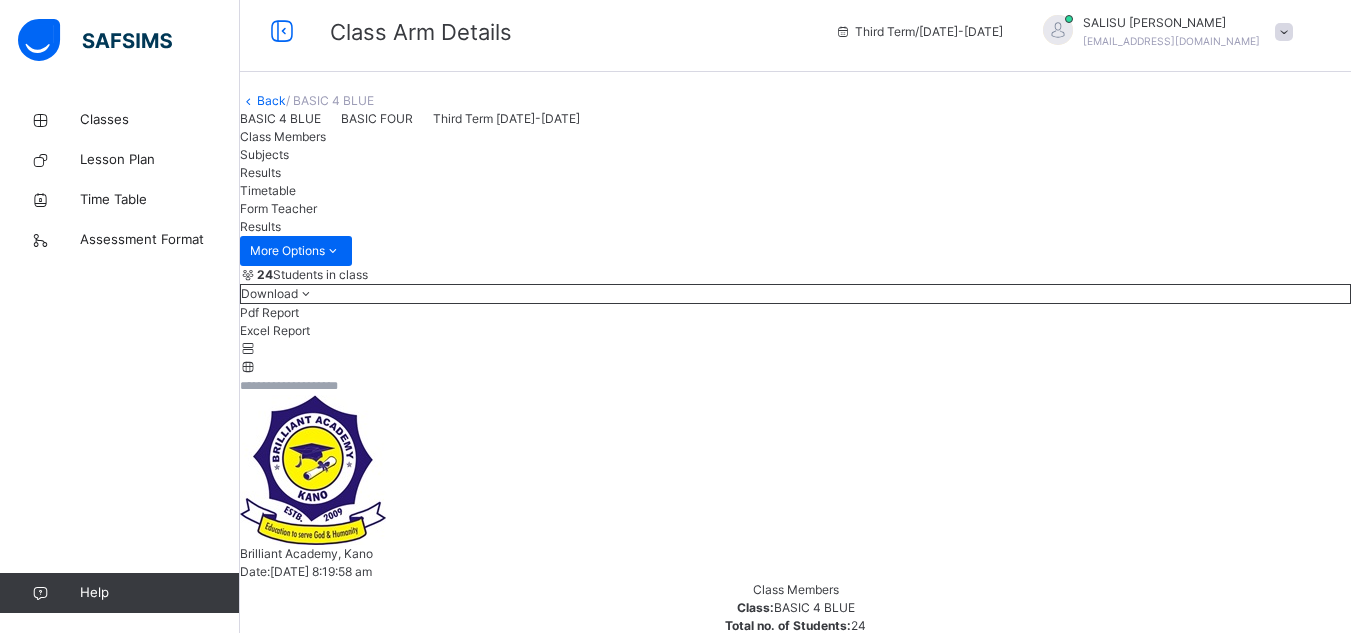 click on "Subjects" at bounding box center (264, 154) 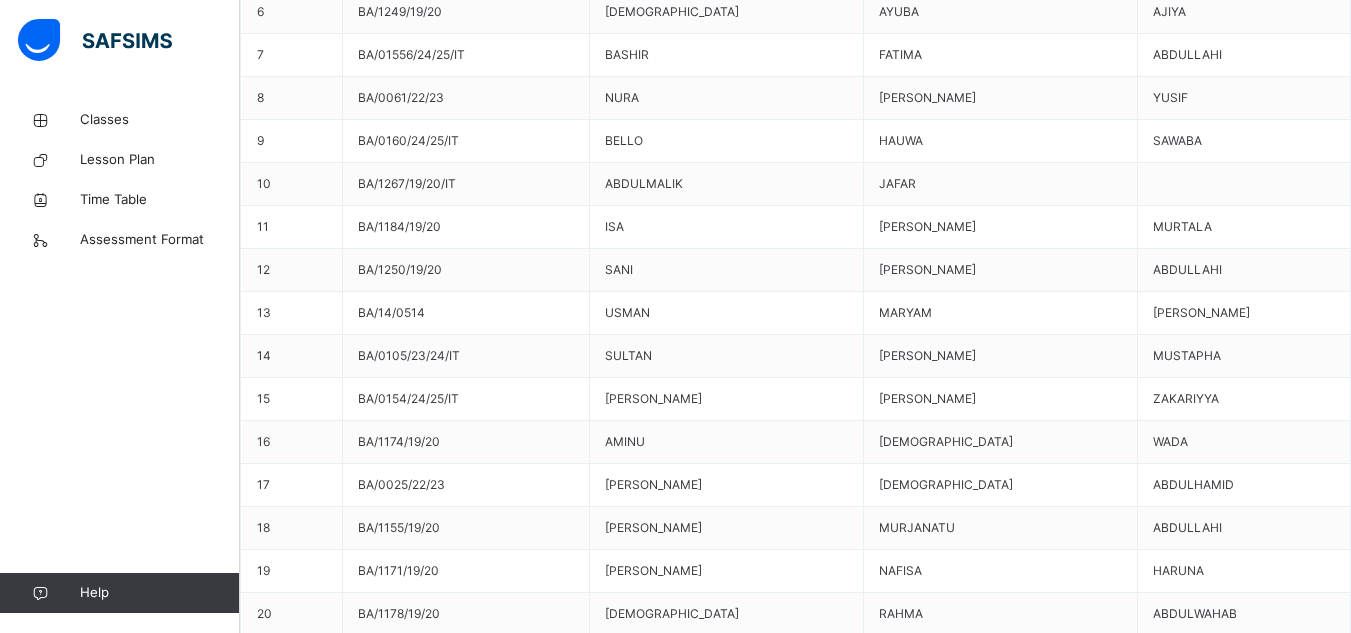 scroll, scrollTop: 996, scrollLeft: 0, axis: vertical 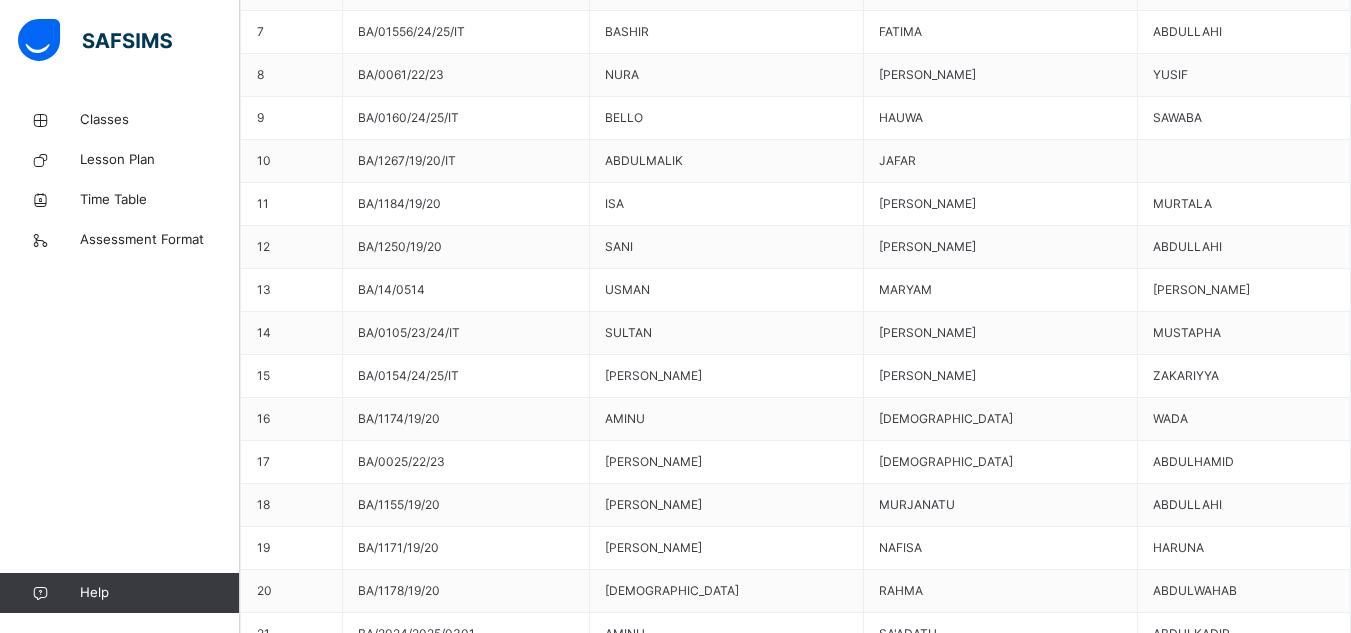 click on "Assess Students" at bounding box center [1310, 3456] 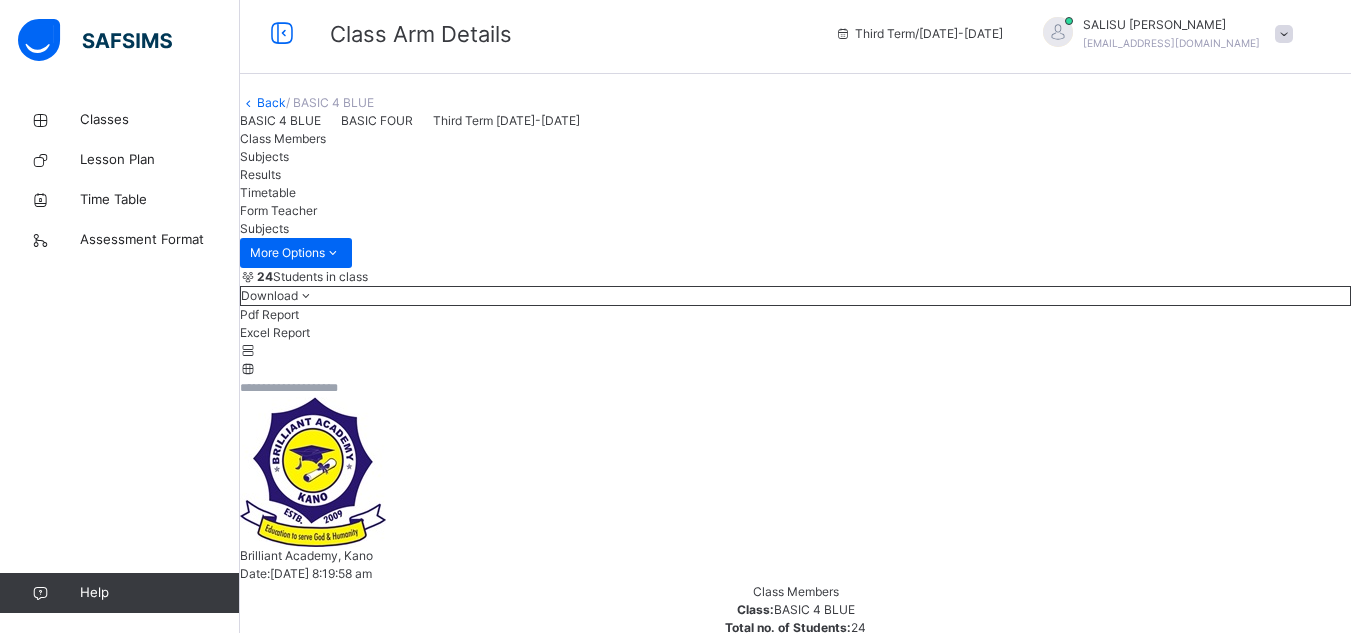 scroll, scrollTop: 0, scrollLeft: 0, axis: both 